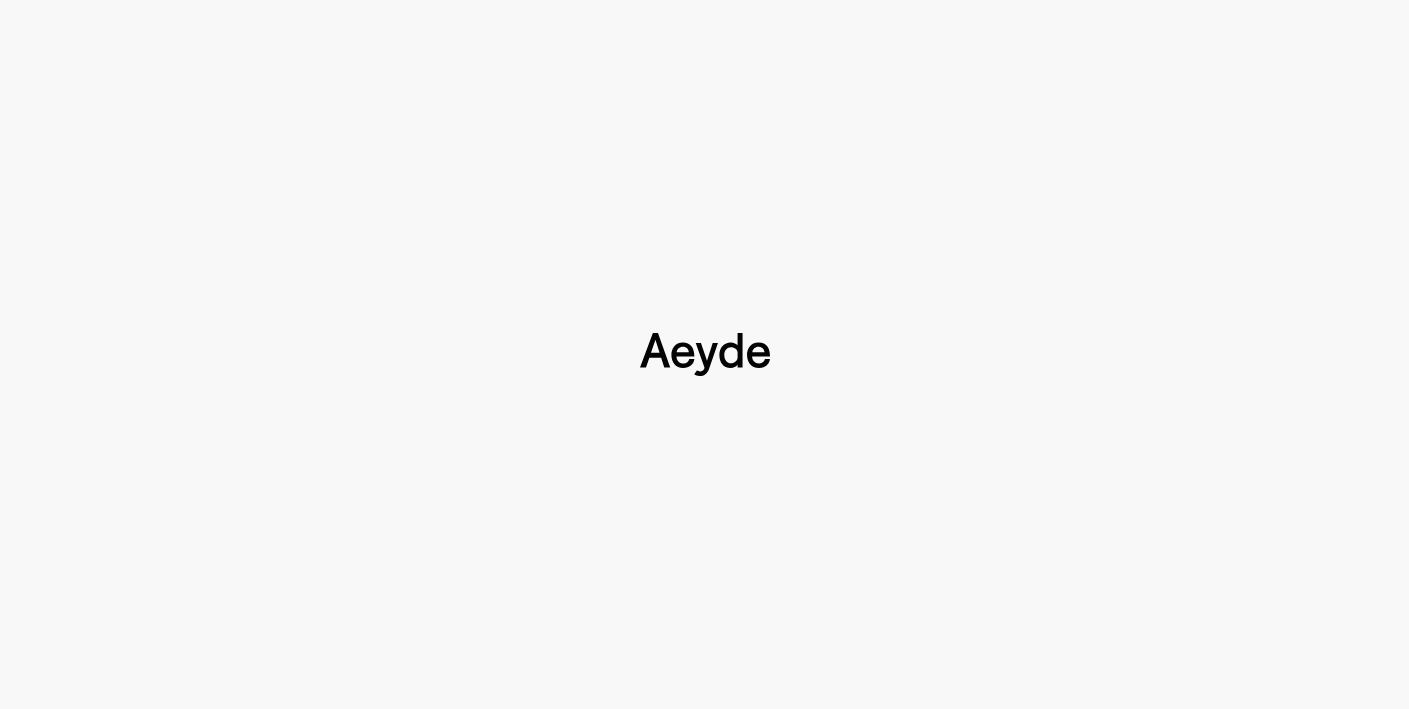 scroll, scrollTop: 0, scrollLeft: 0, axis: both 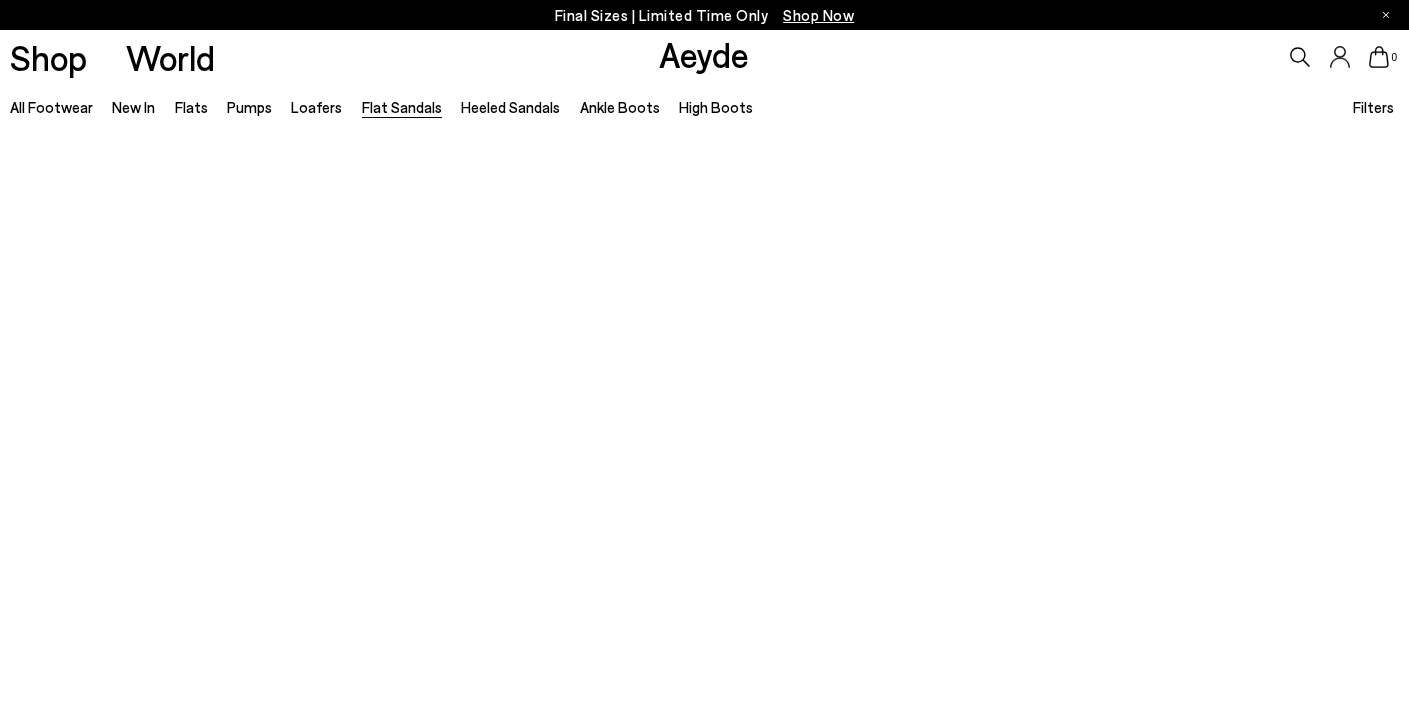 type 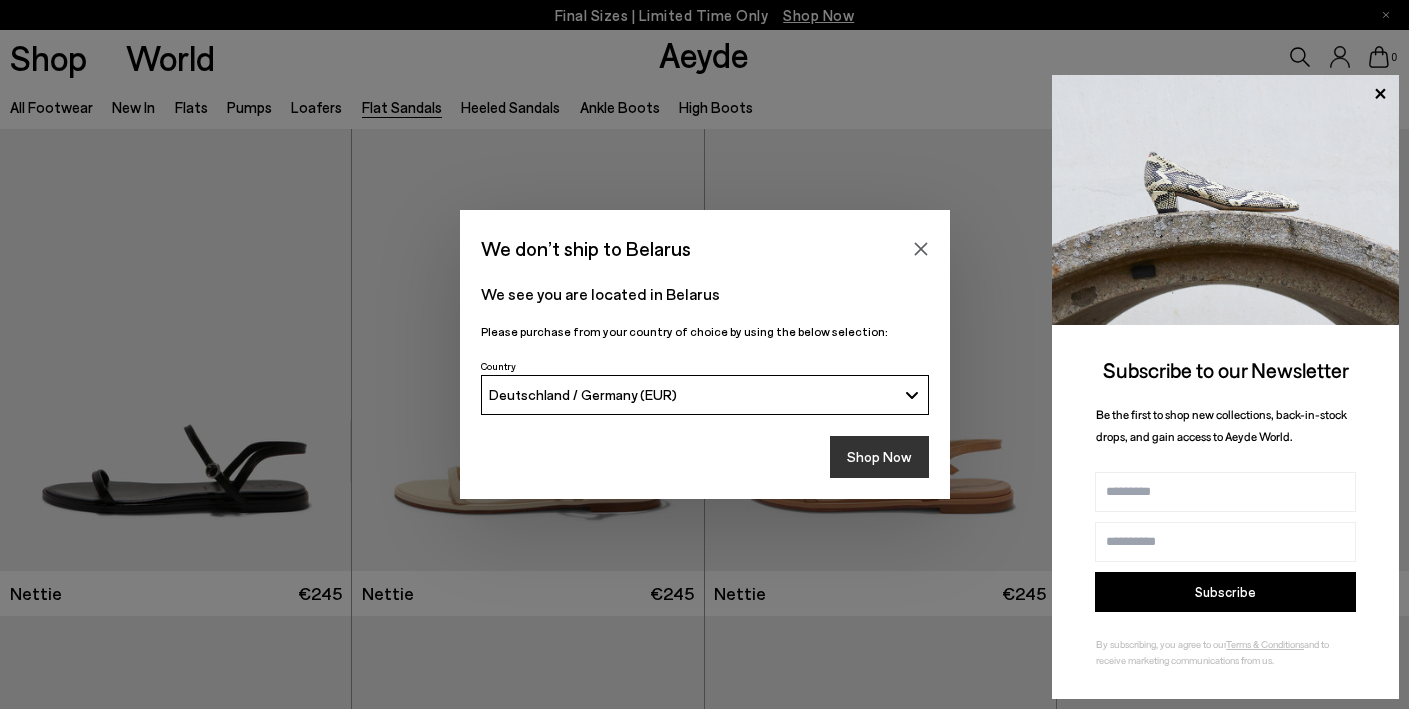 click on "Shop Now" at bounding box center (879, 457) 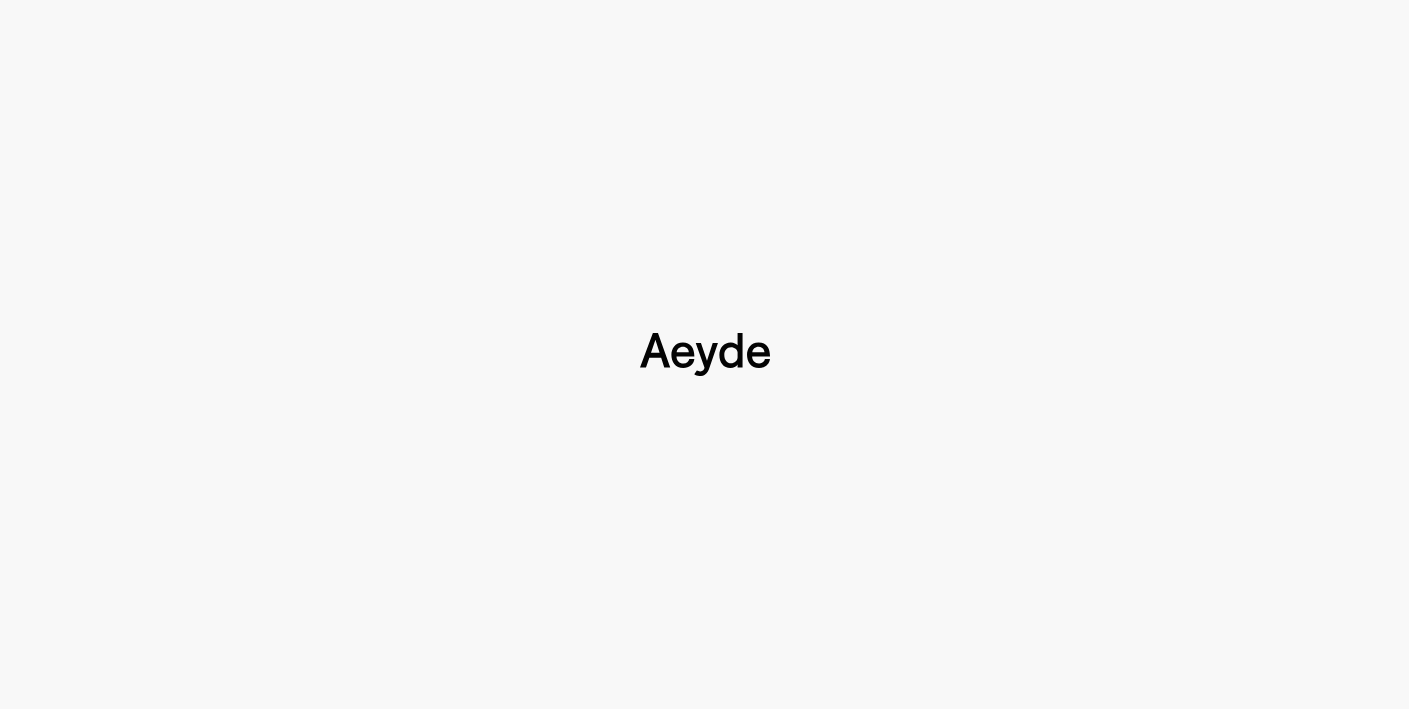 scroll, scrollTop: 0, scrollLeft: 0, axis: both 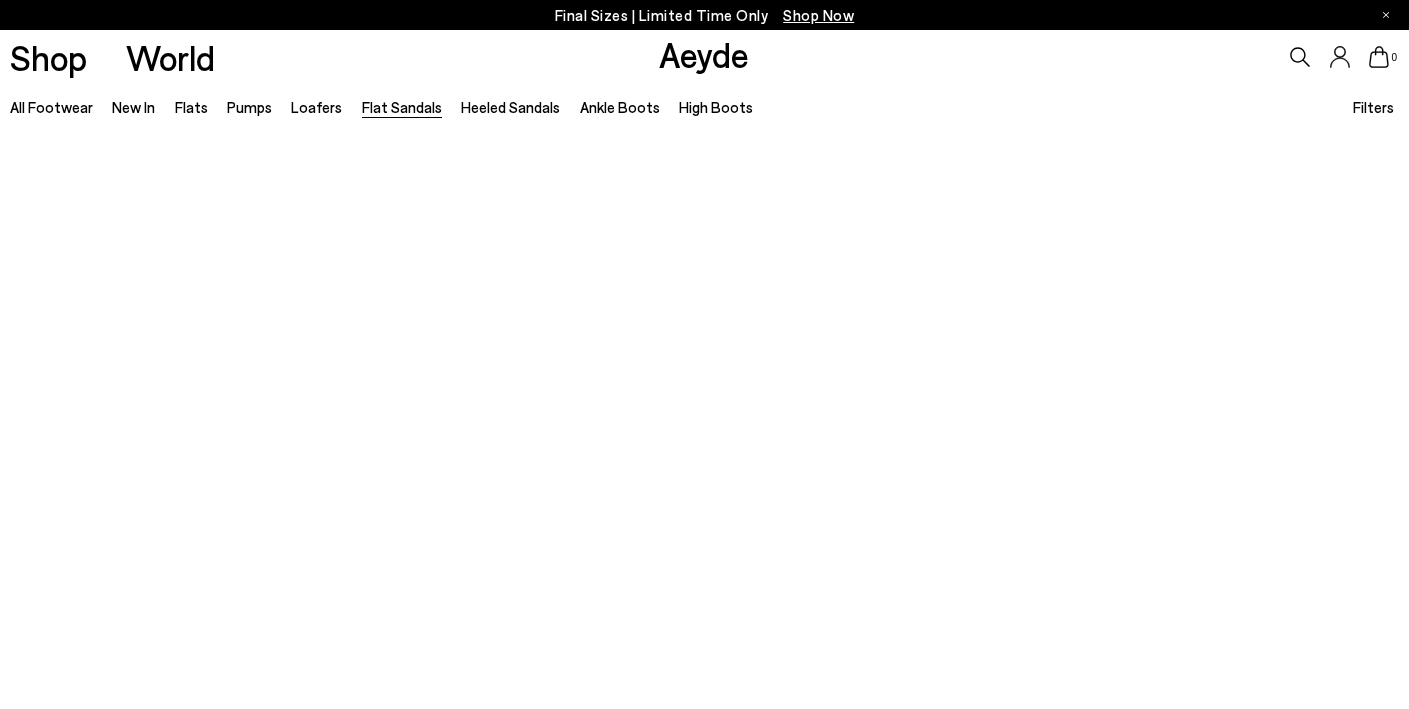 type 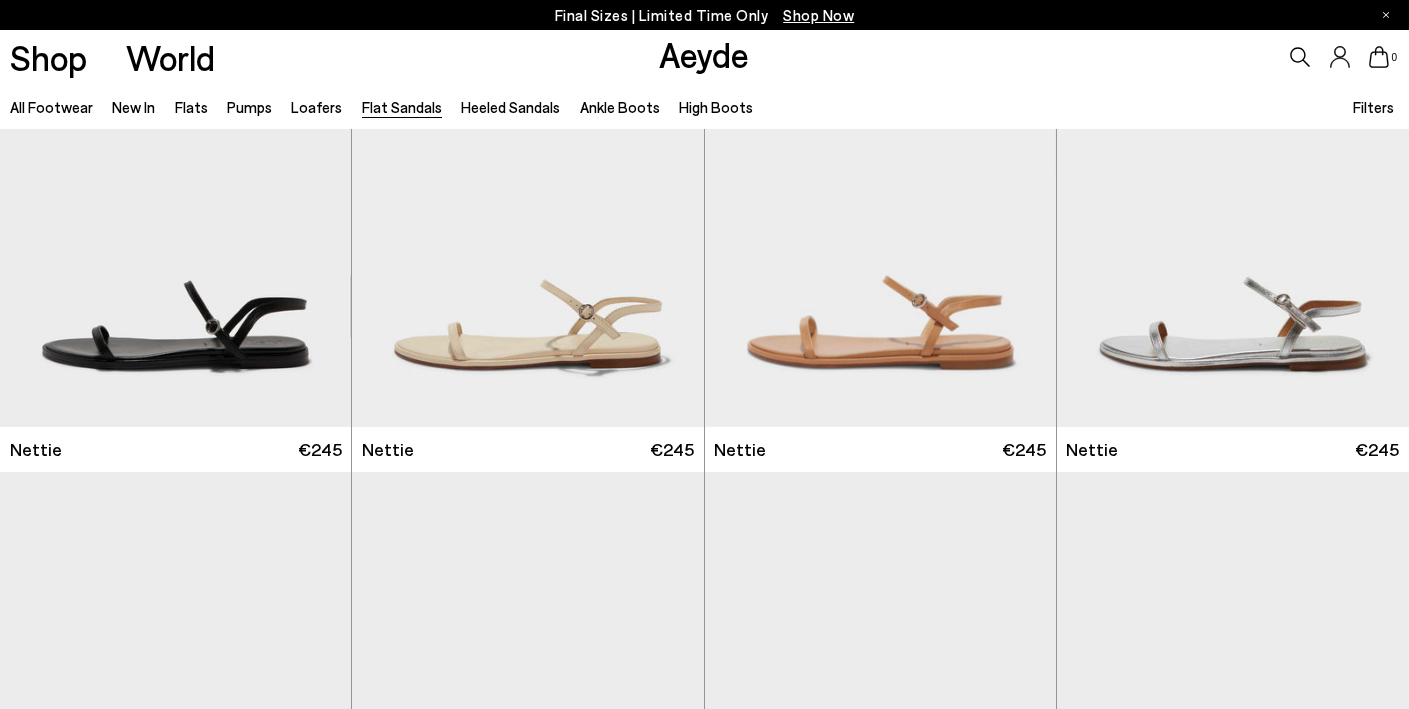 scroll, scrollTop: 150, scrollLeft: 0, axis: vertical 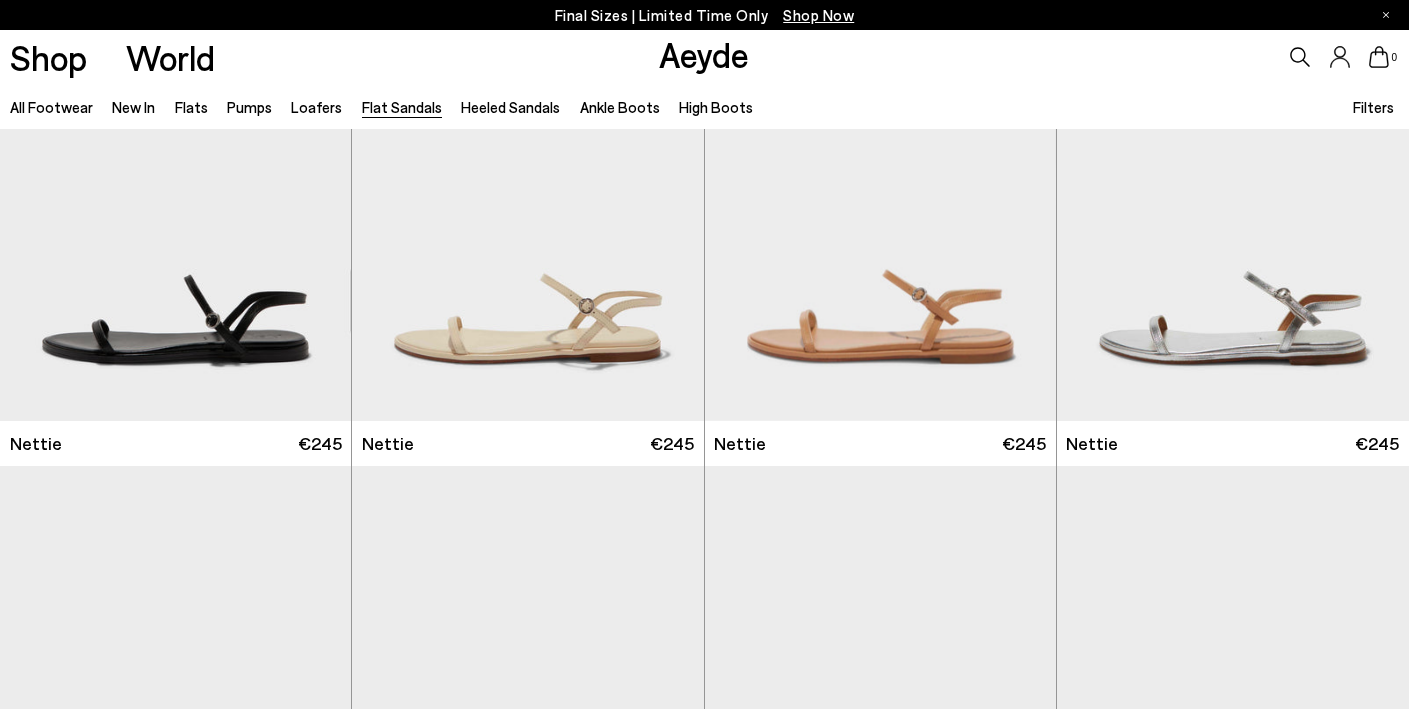 click on "All Footwear
New In
Flats
Pumps
Loafers
Flat Sandals
Heeled Sandals
Ankle Boots
High Boots
Filters
Filters
Apply filters
Apply Filters
Availability
In stock
Size Color" at bounding box center [704, 106] 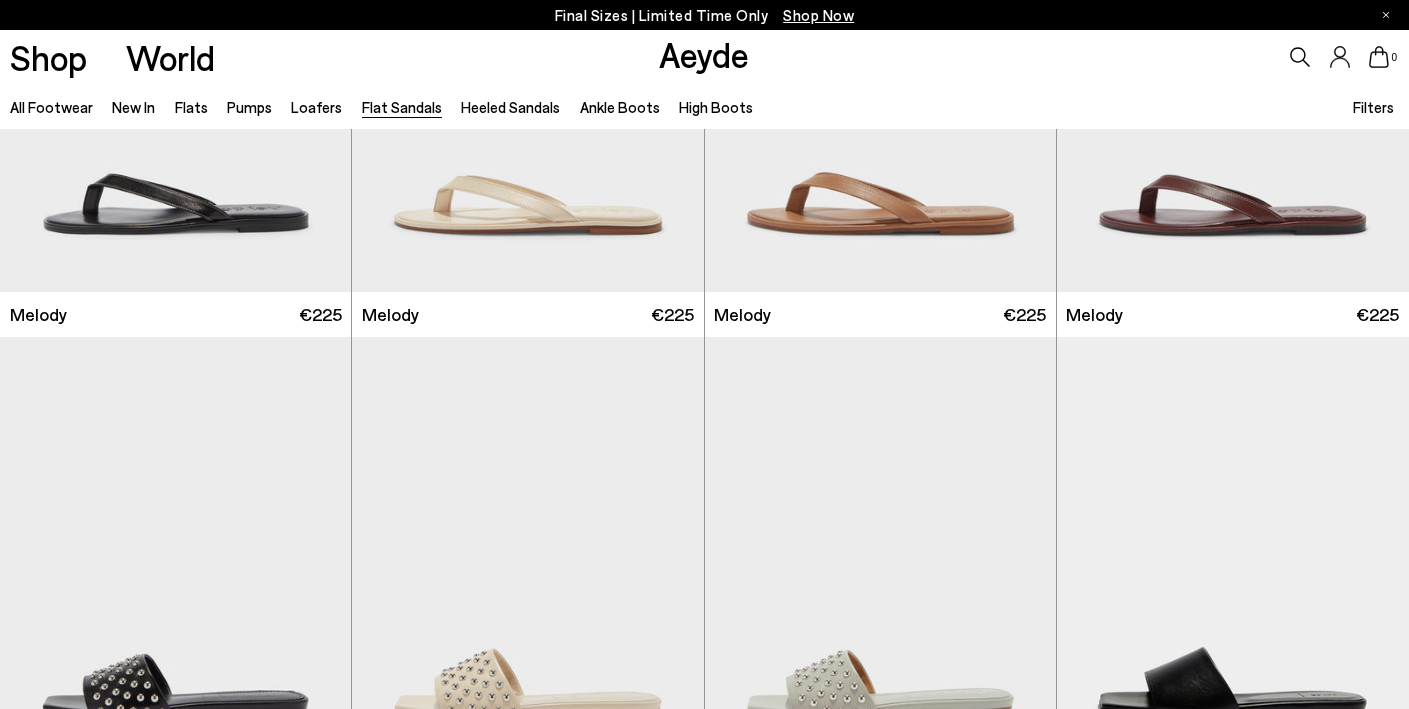 scroll, scrollTop: 767, scrollLeft: 0, axis: vertical 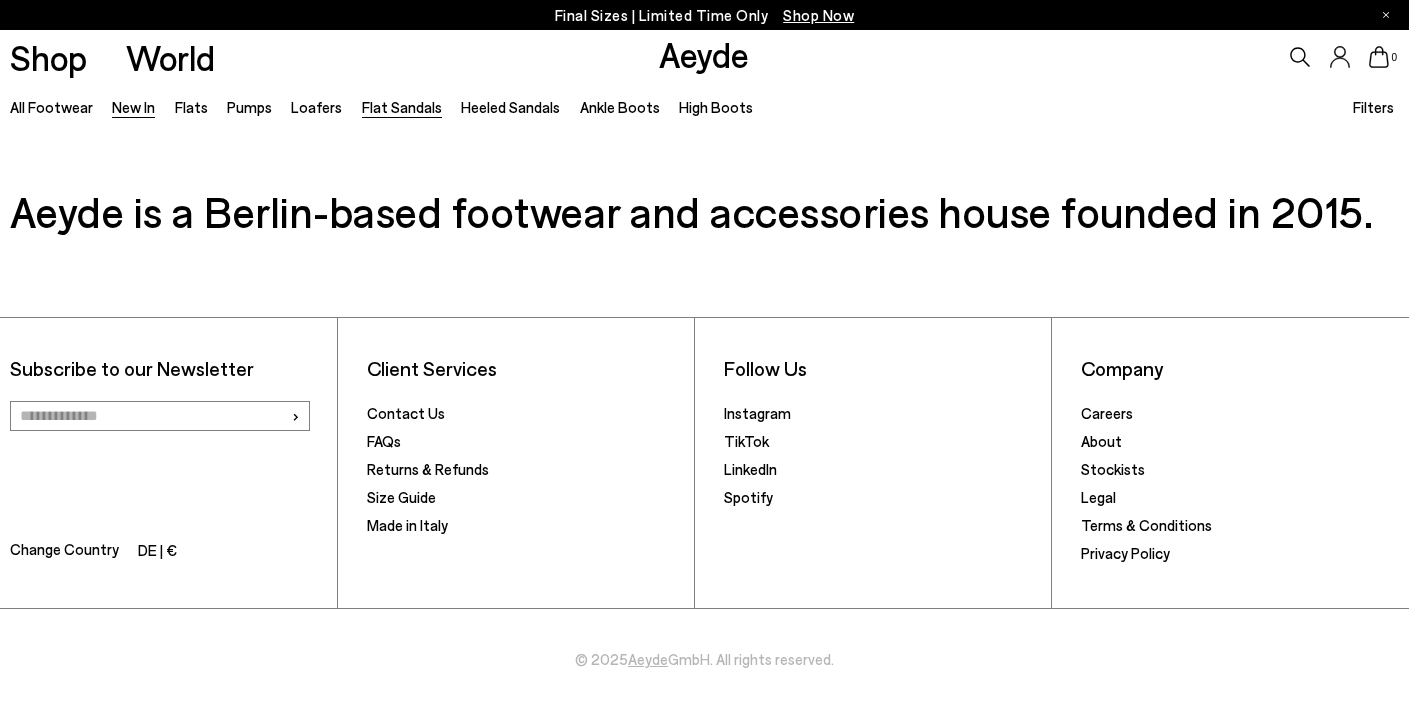 click on "New In" at bounding box center (133, 107) 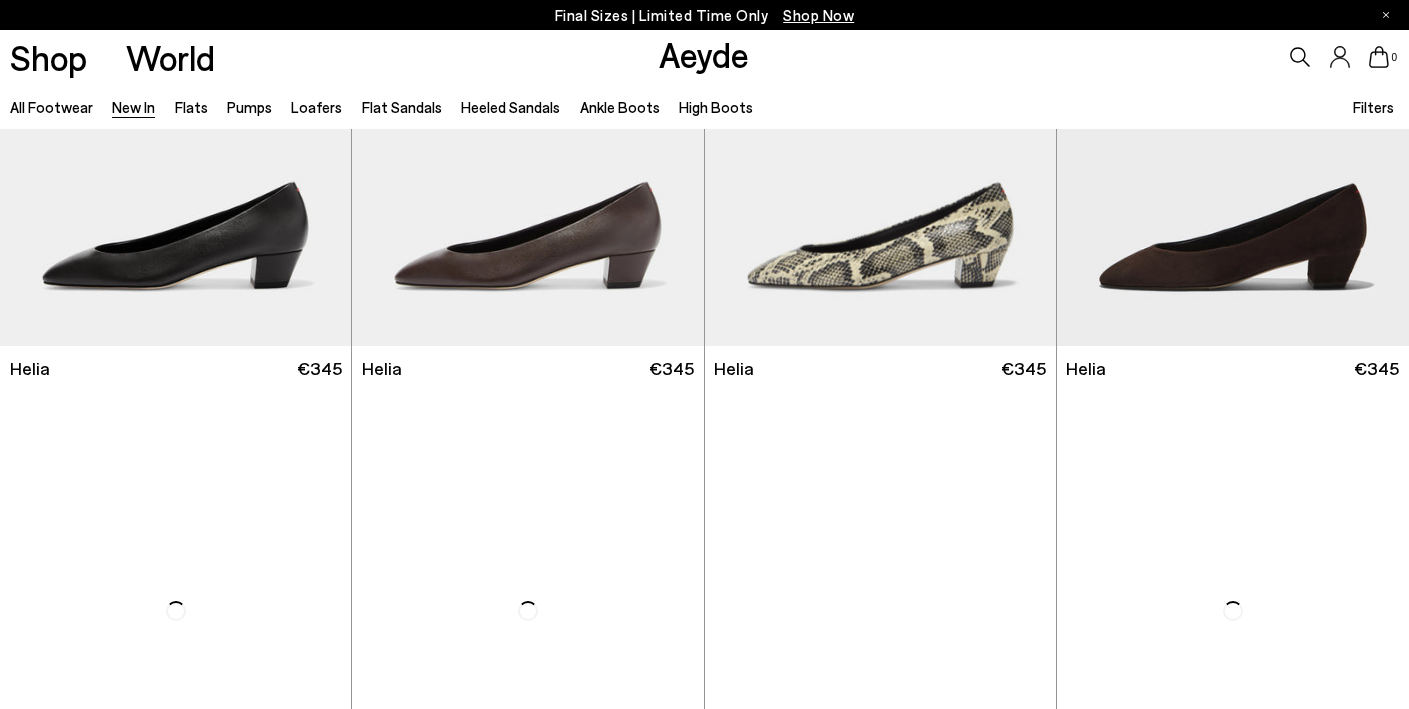 scroll, scrollTop: 714, scrollLeft: 0, axis: vertical 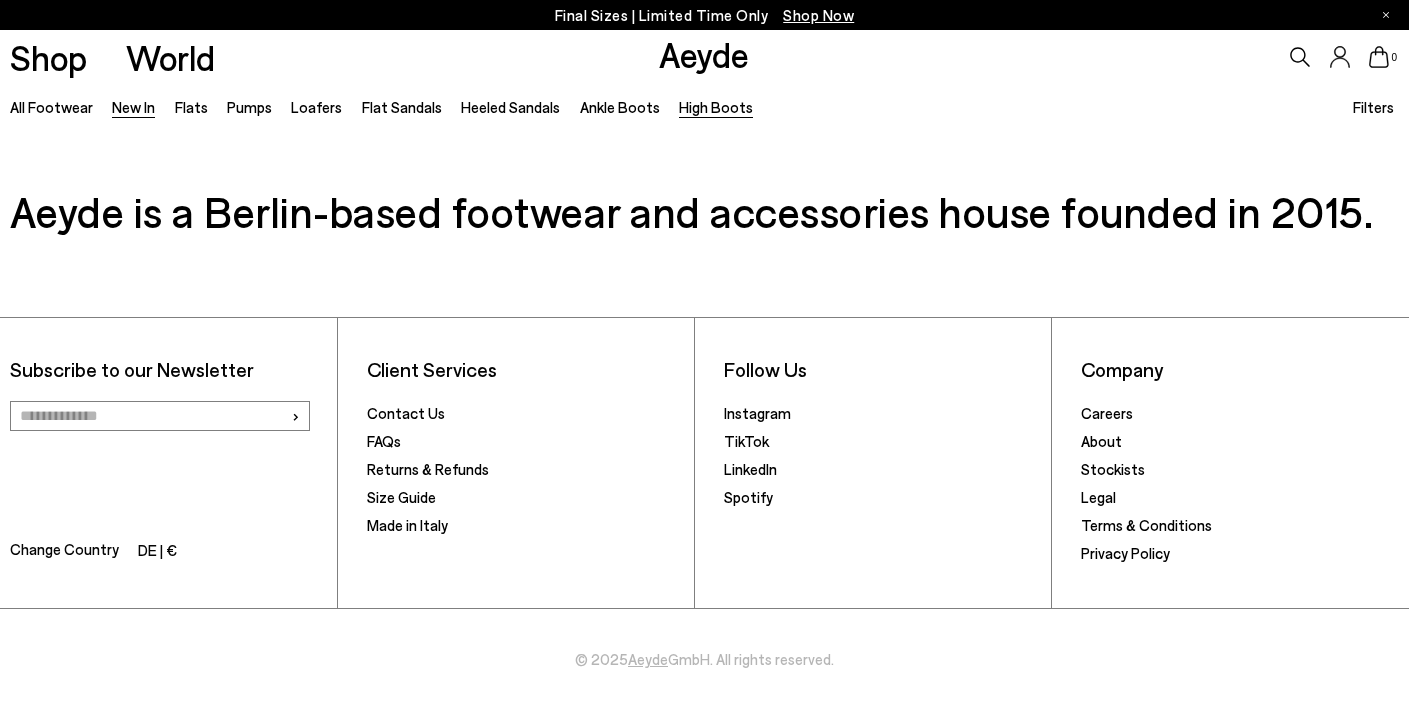click on "High Boots" at bounding box center (716, 107) 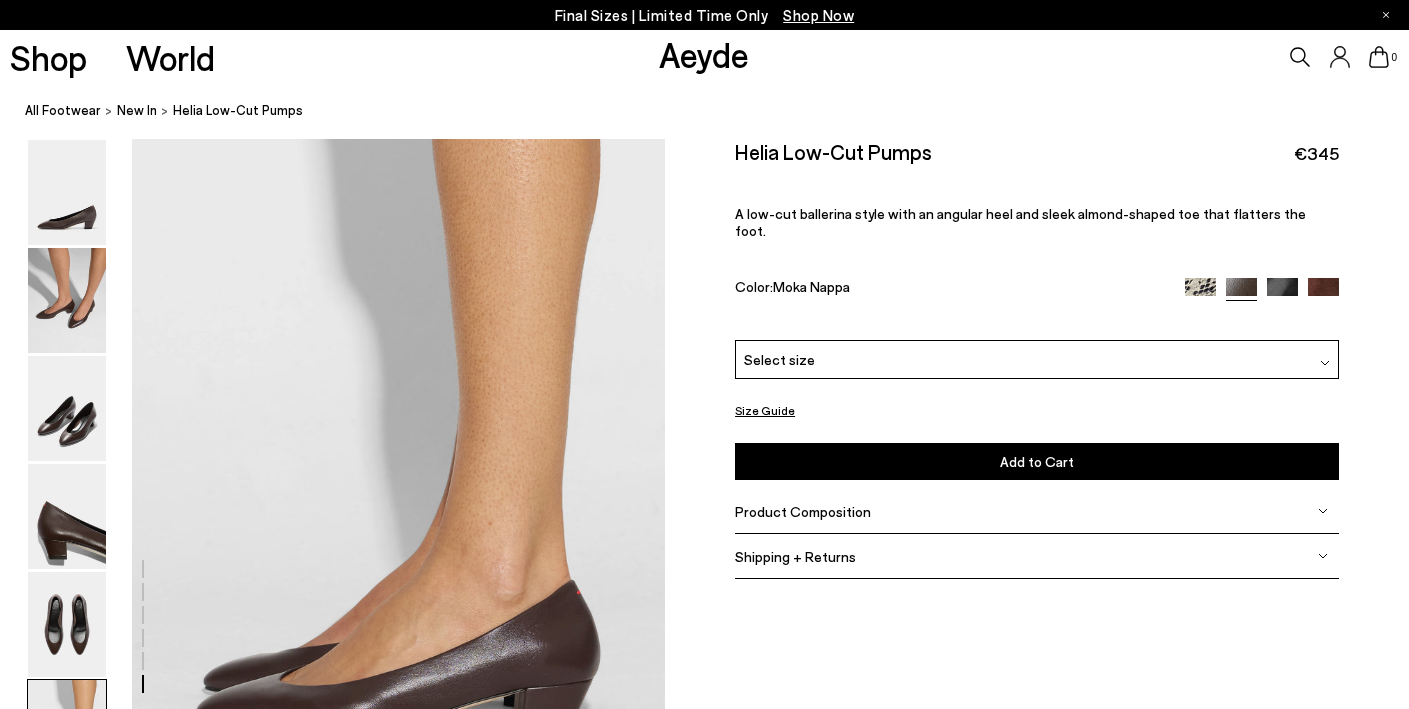 scroll, scrollTop: 3396, scrollLeft: 0, axis: vertical 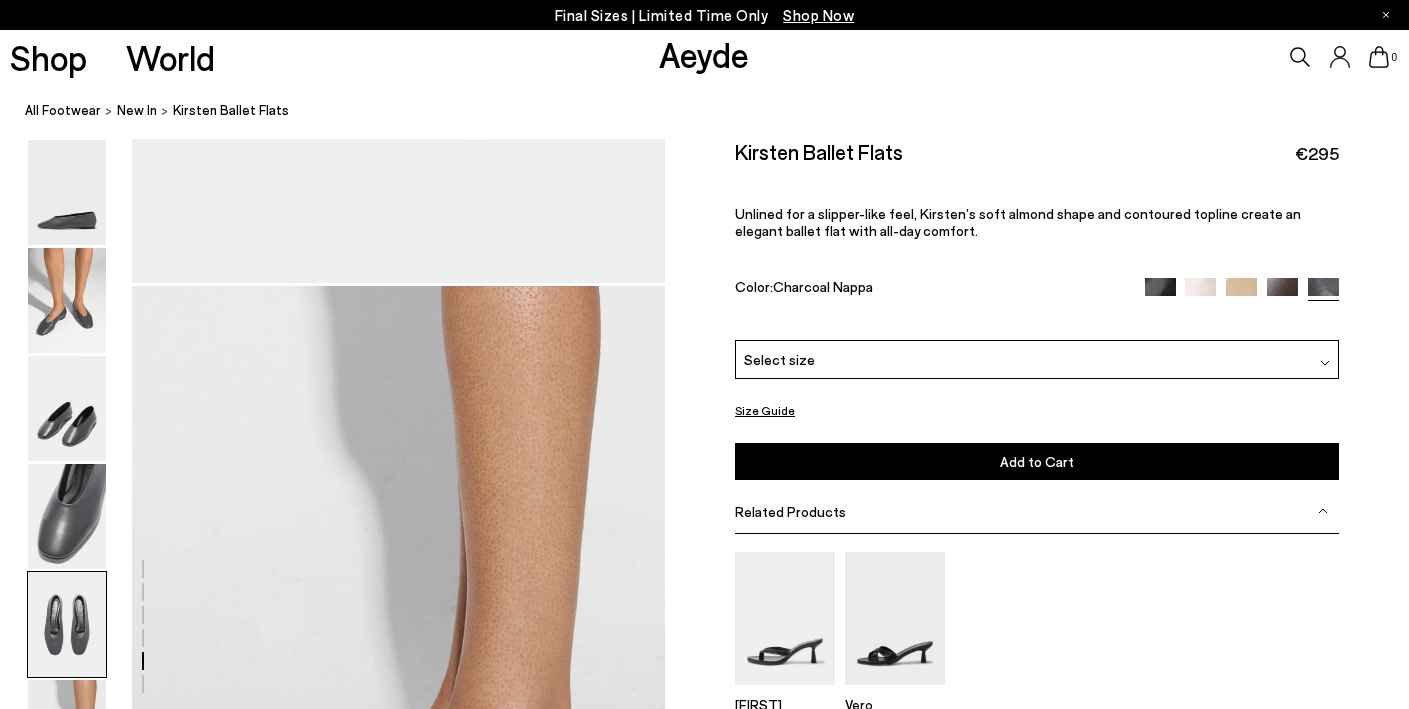 click at bounding box center (332, -1072) 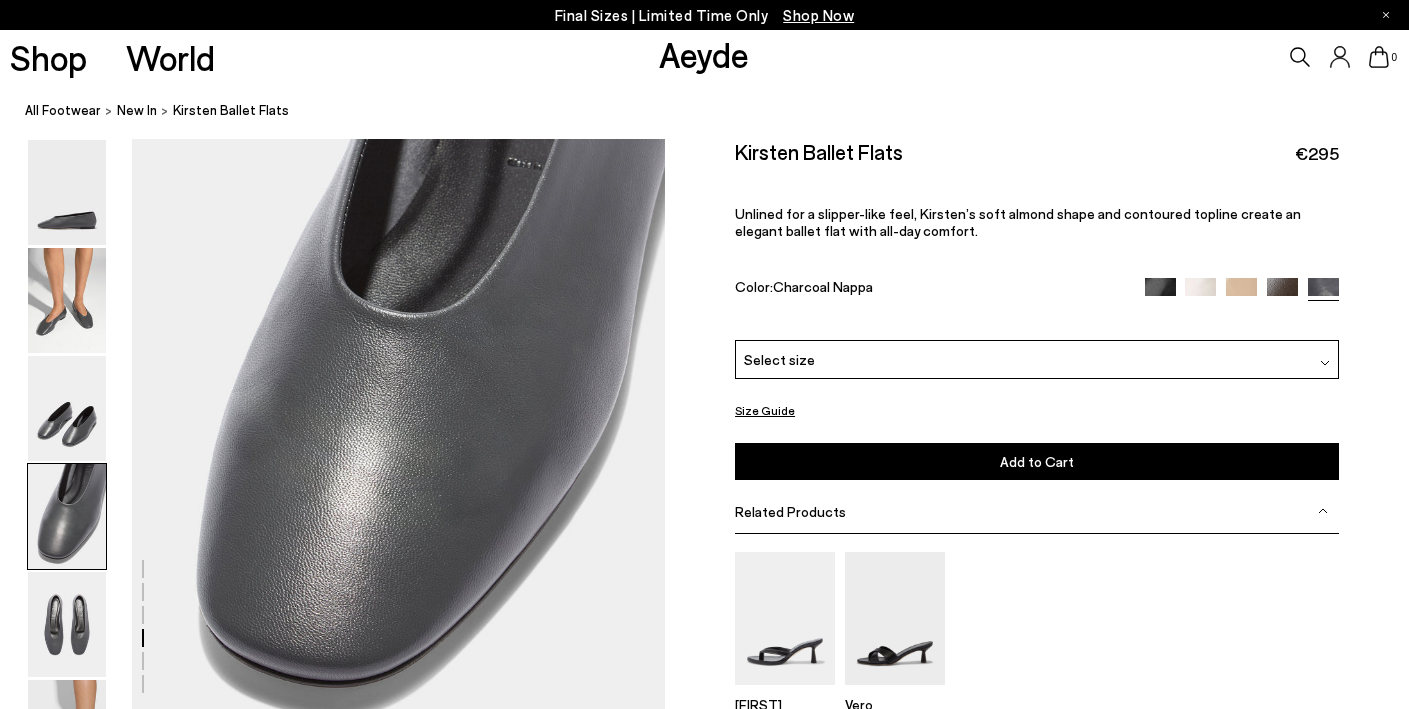scroll, scrollTop: 2090, scrollLeft: 0, axis: vertical 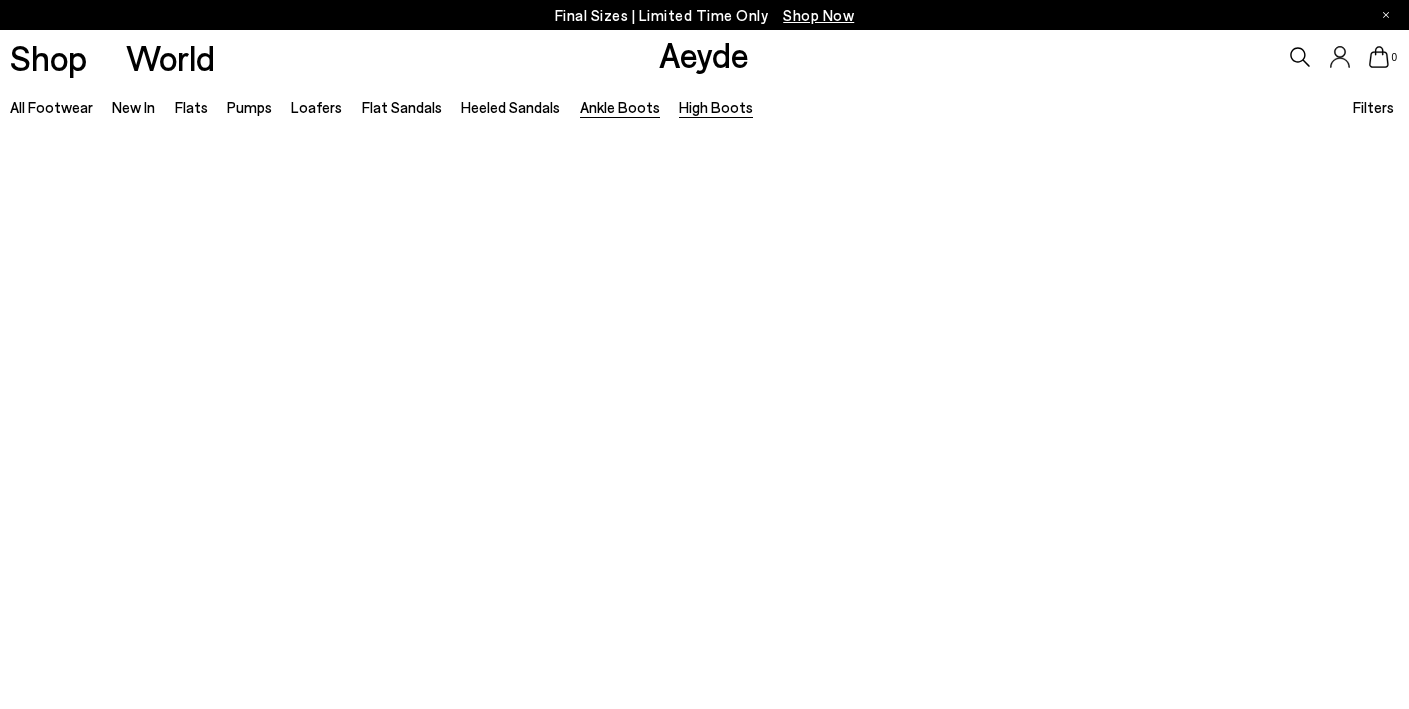 click on "Ankle Boots" at bounding box center [620, 107] 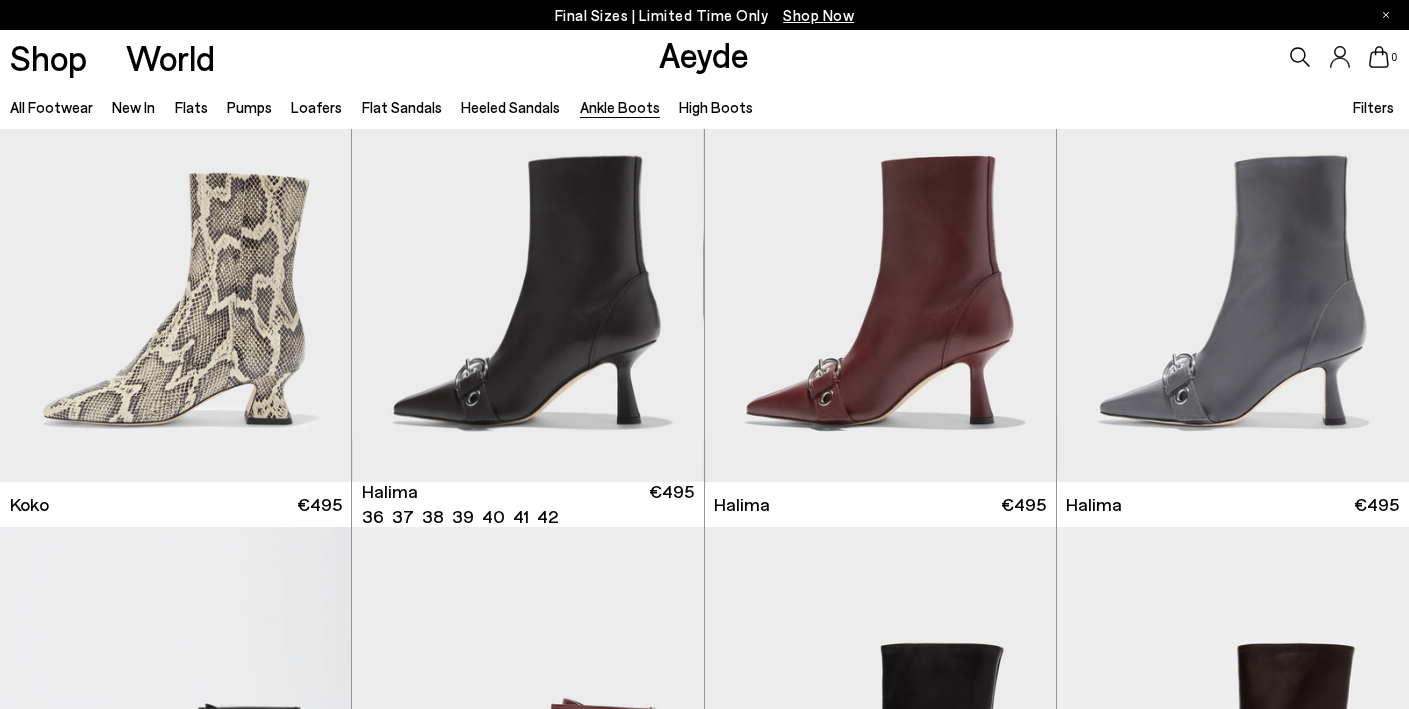 scroll, scrollTop: 542, scrollLeft: 0, axis: vertical 